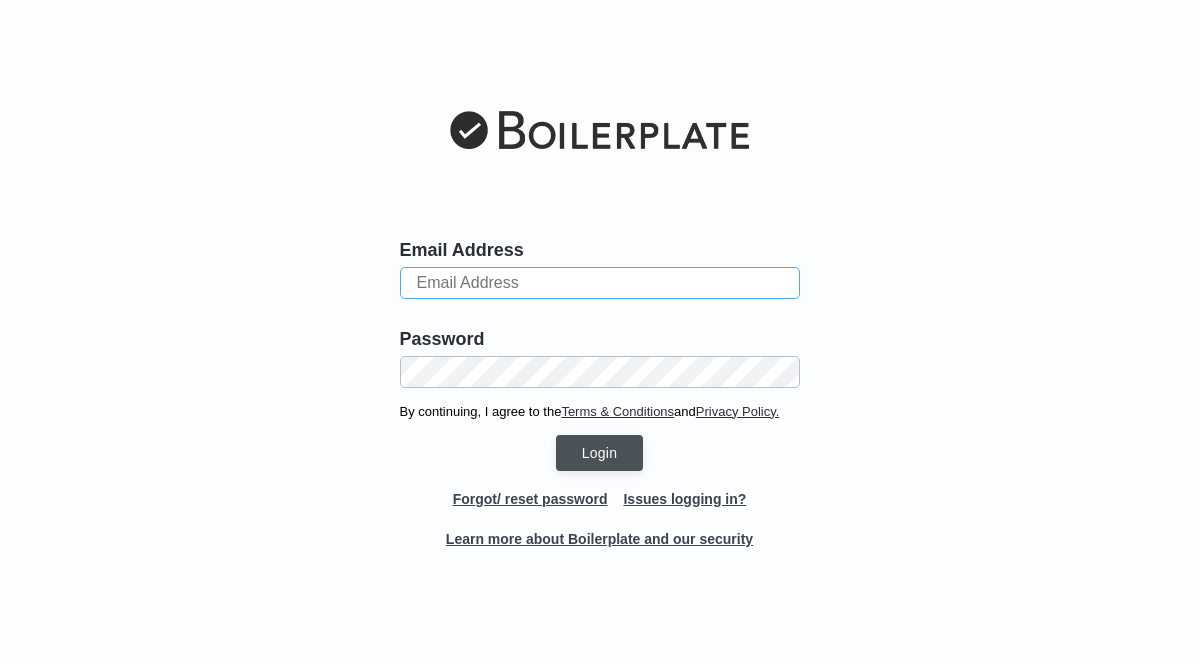 scroll, scrollTop: 0, scrollLeft: 0, axis: both 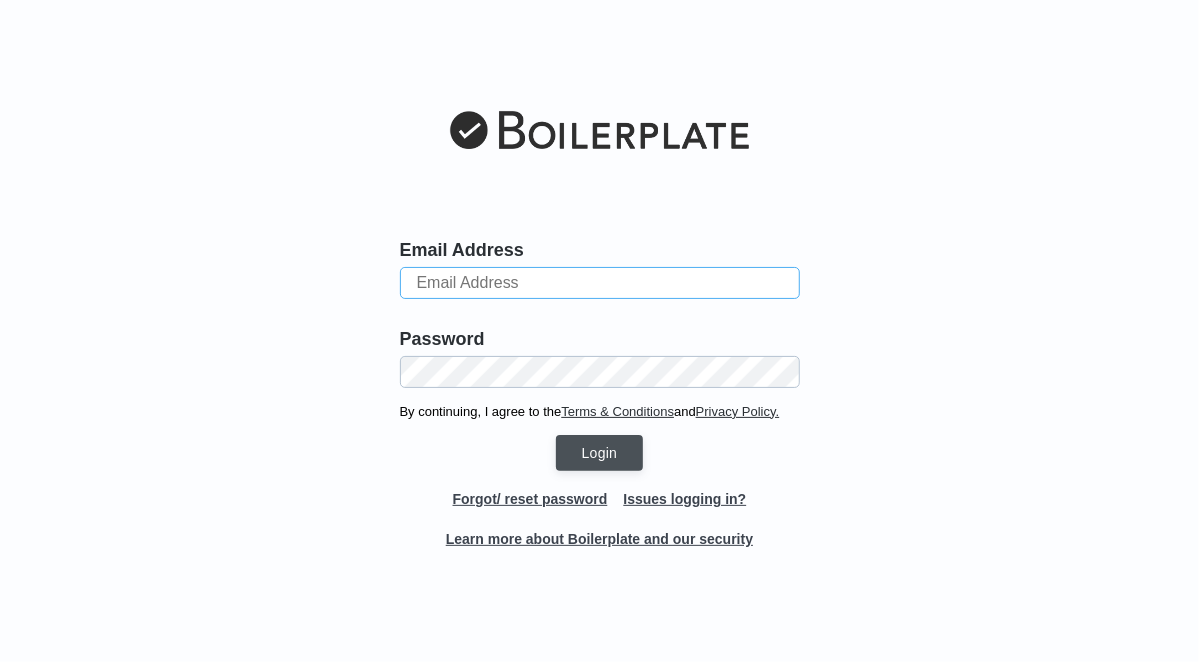 click at bounding box center (600, 283) 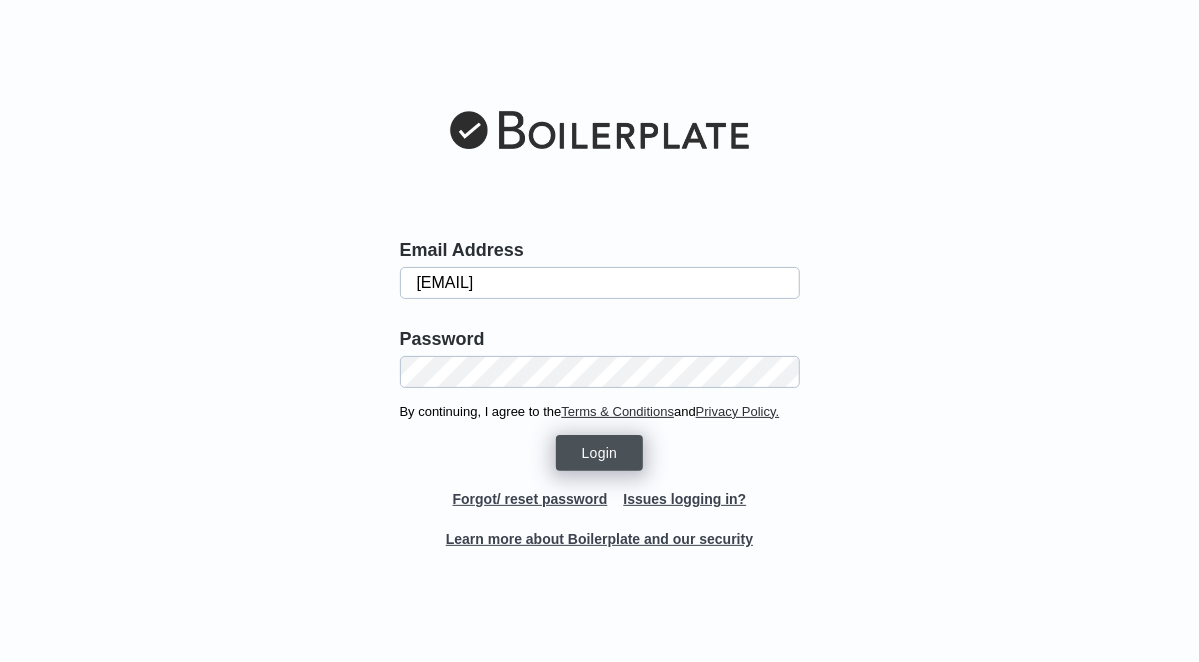 click on "Login" at bounding box center (600, 453) 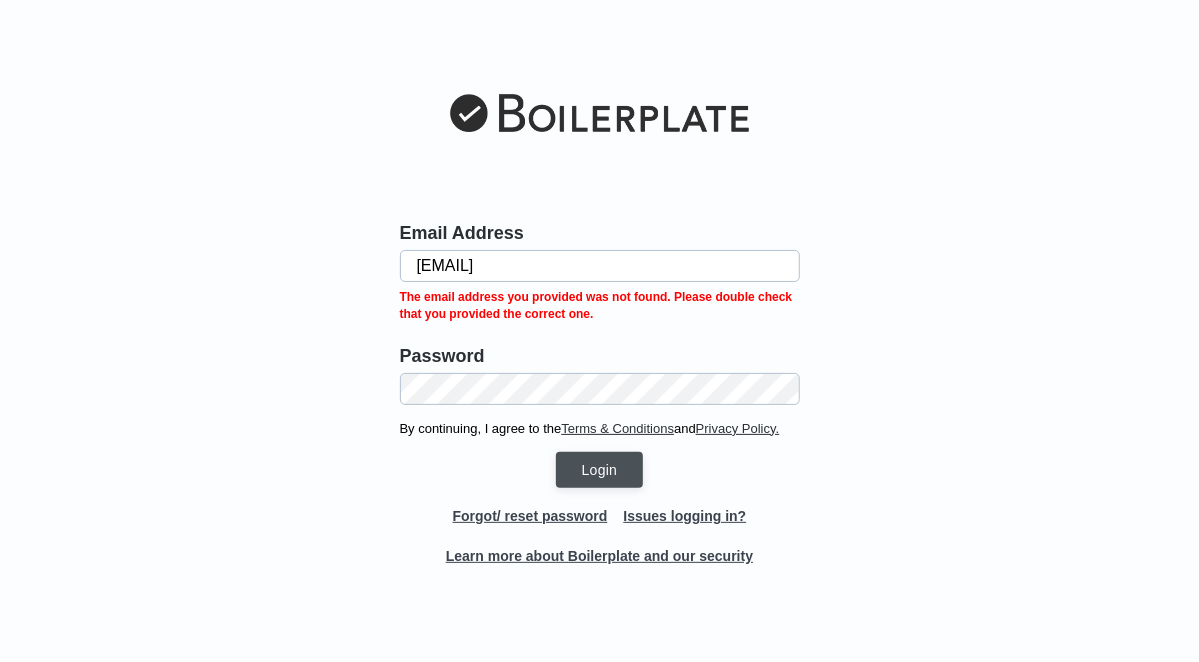 click on "Issues logging in?" at bounding box center [684, 516] 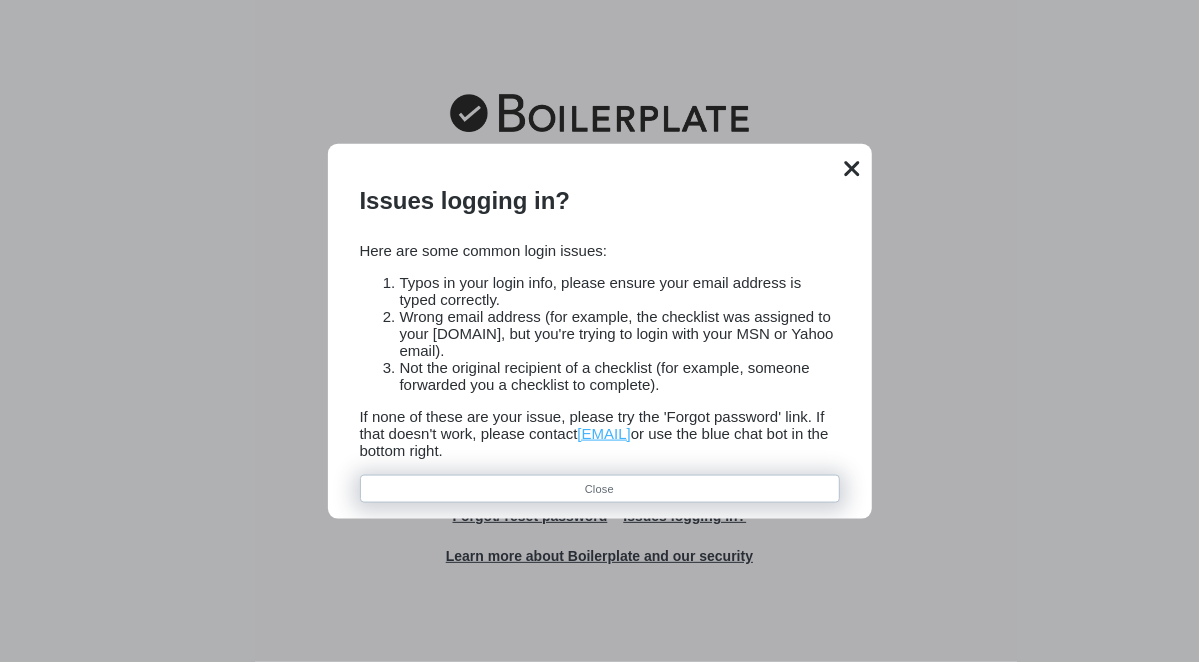 click on "Close" at bounding box center (600, 489) 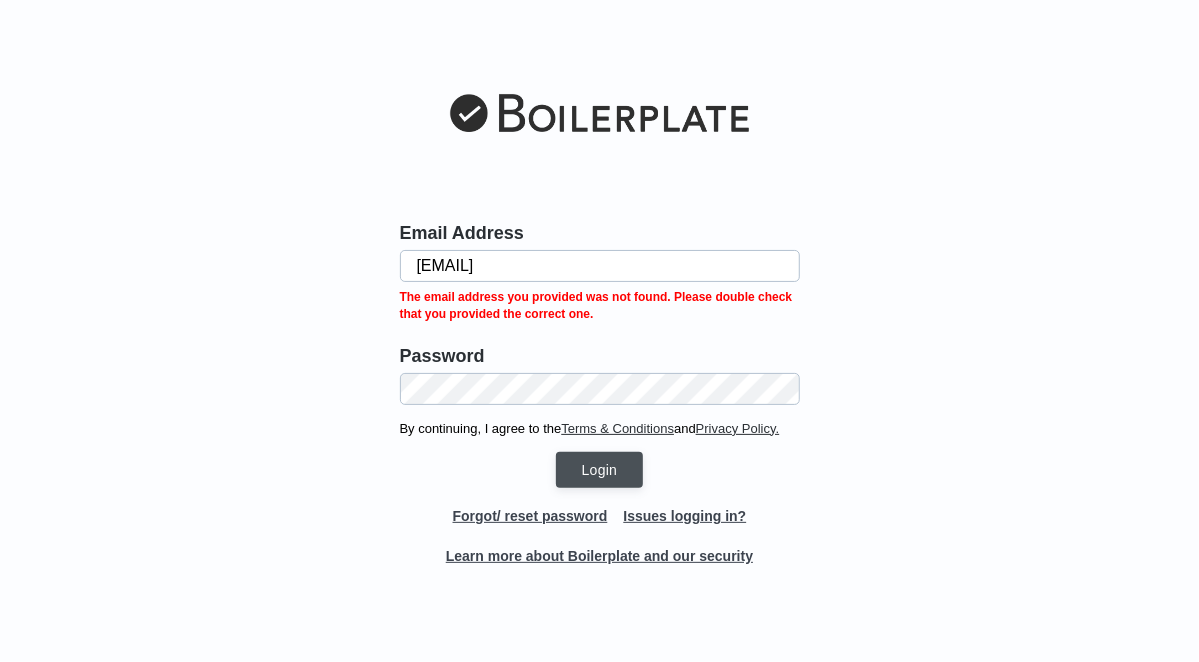 click on "Forgot/ reset password" at bounding box center (530, 516) 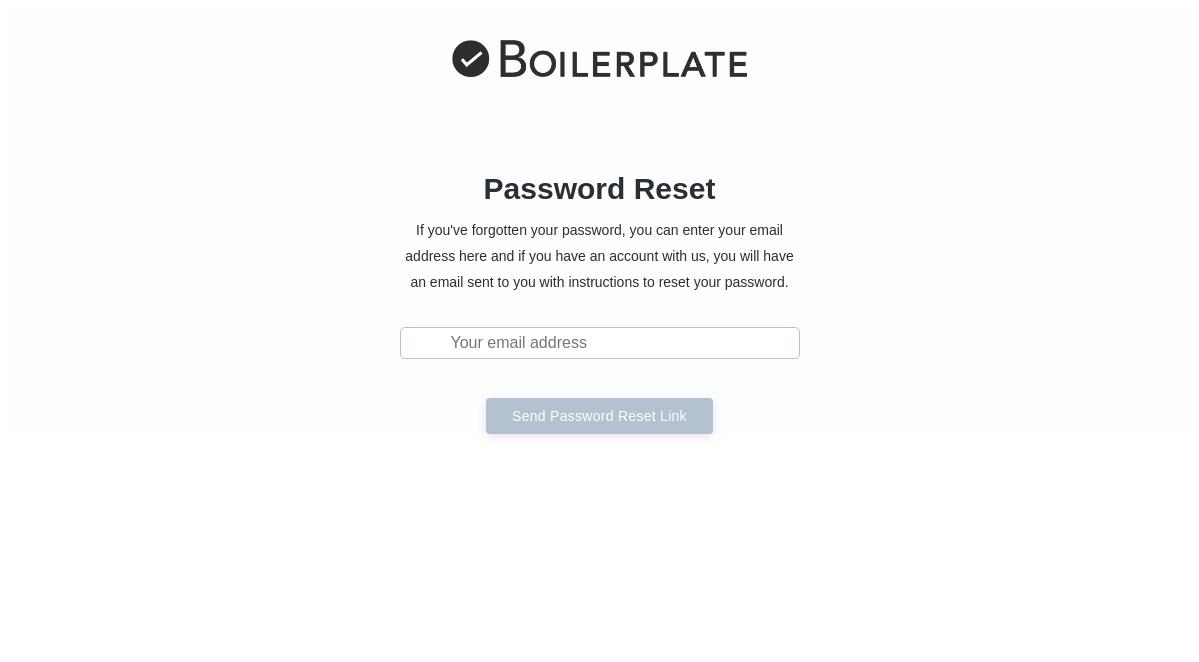 scroll, scrollTop: 0, scrollLeft: 0, axis: both 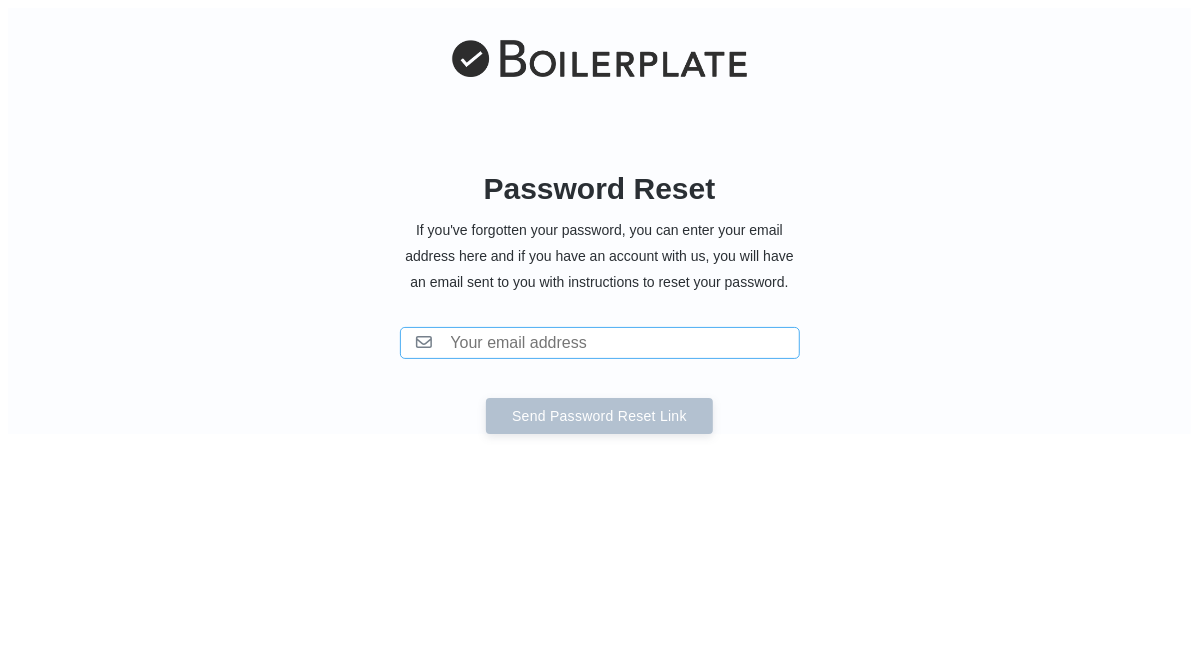 click at bounding box center [600, 343] 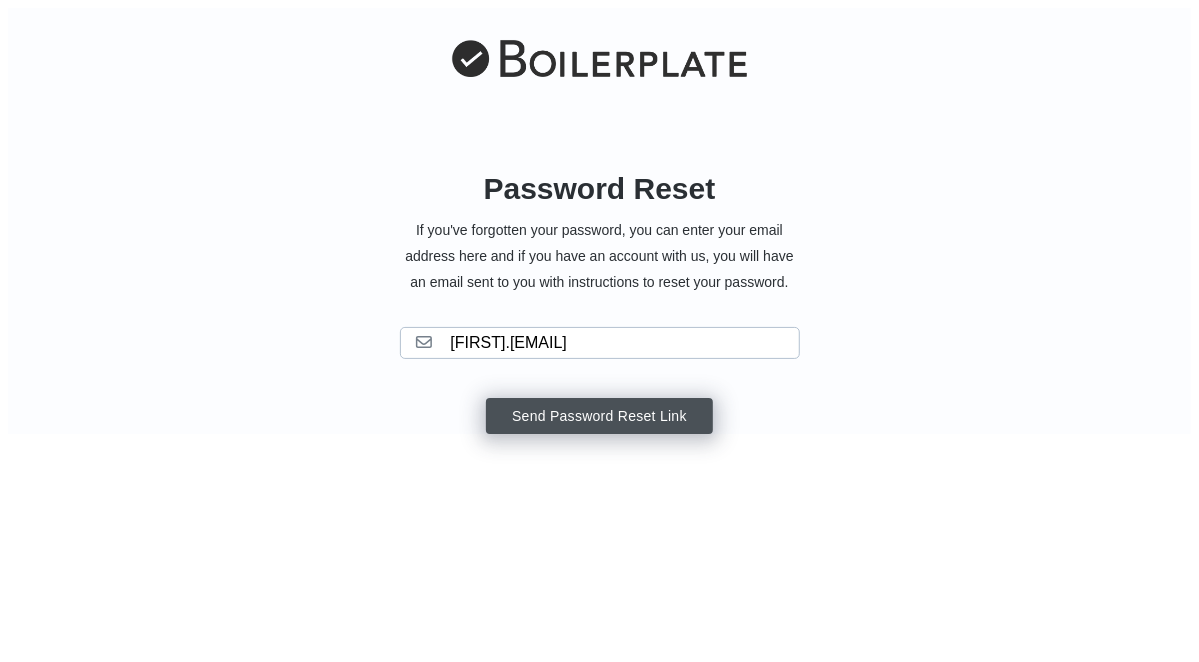 type on "[FIRST].[EMAIL]" 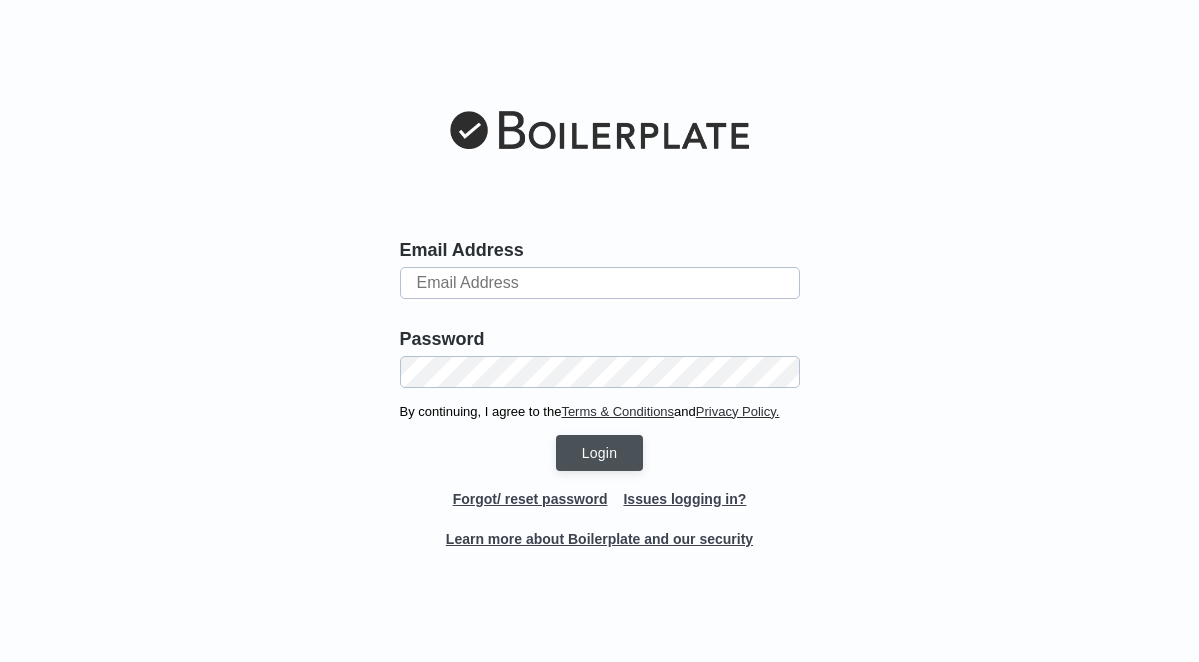 scroll, scrollTop: 0, scrollLeft: 0, axis: both 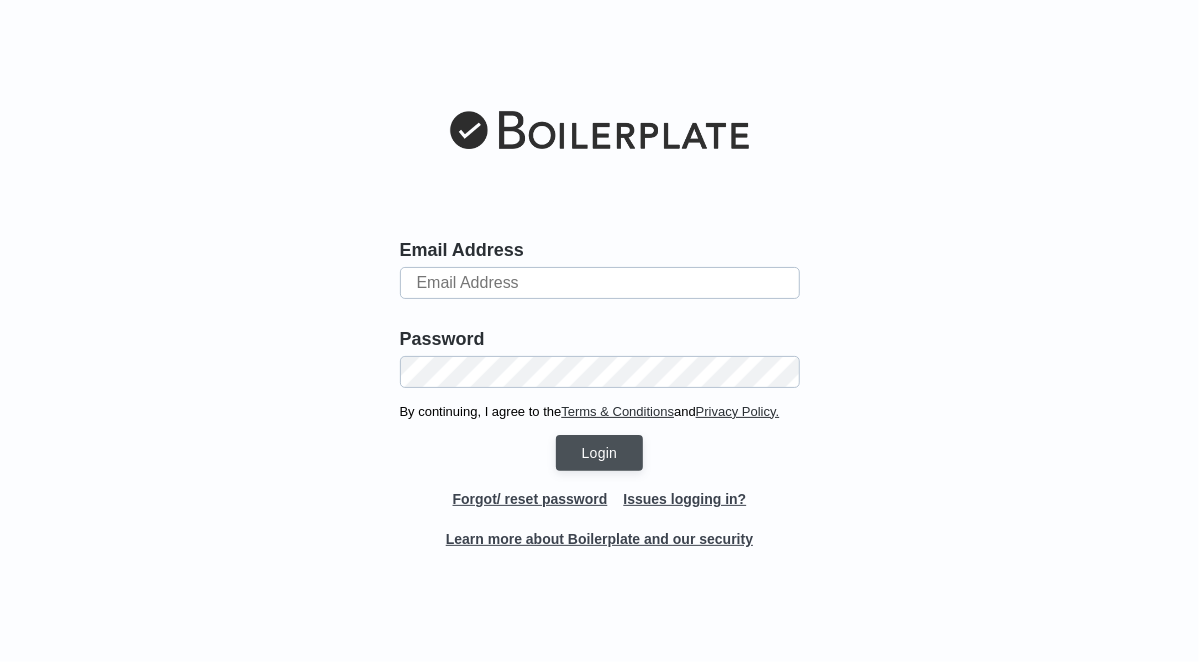 click on "Issues logging in?" at bounding box center (684, 499) 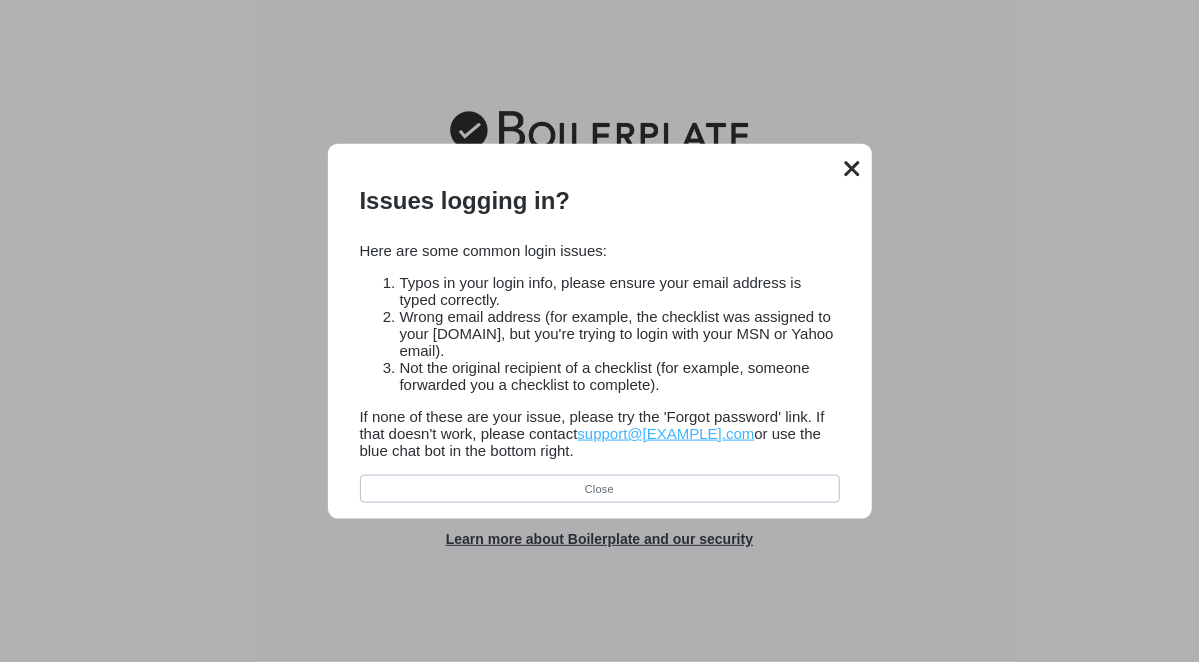 click at bounding box center (851, 168) 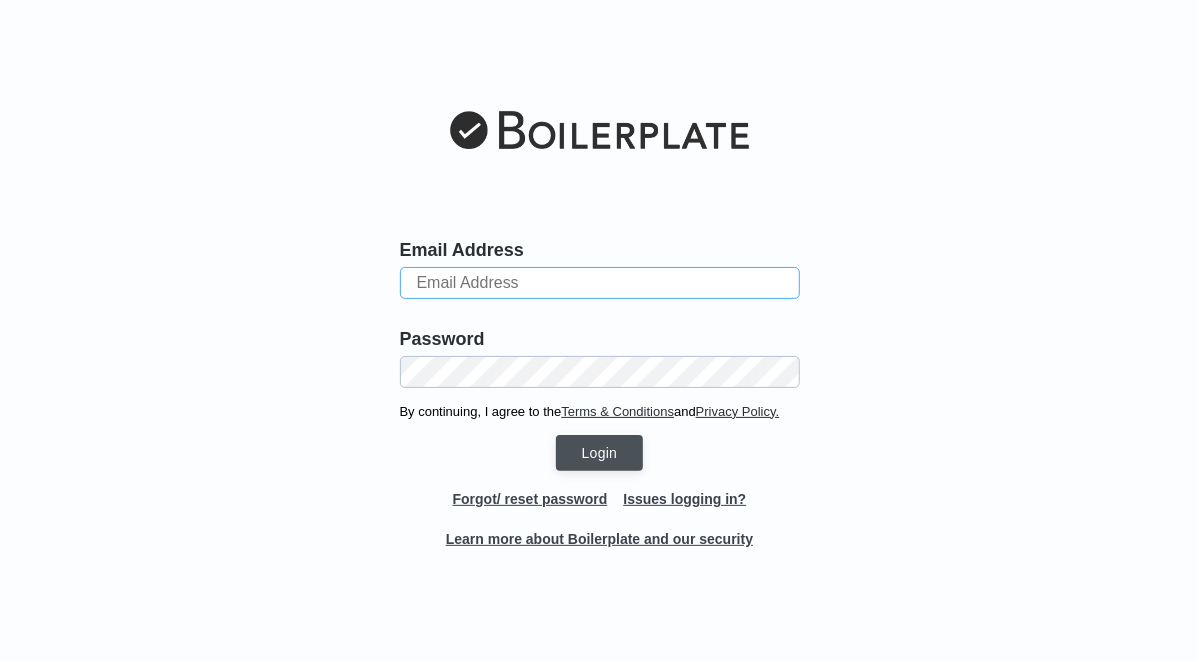 click at bounding box center (600, 283) 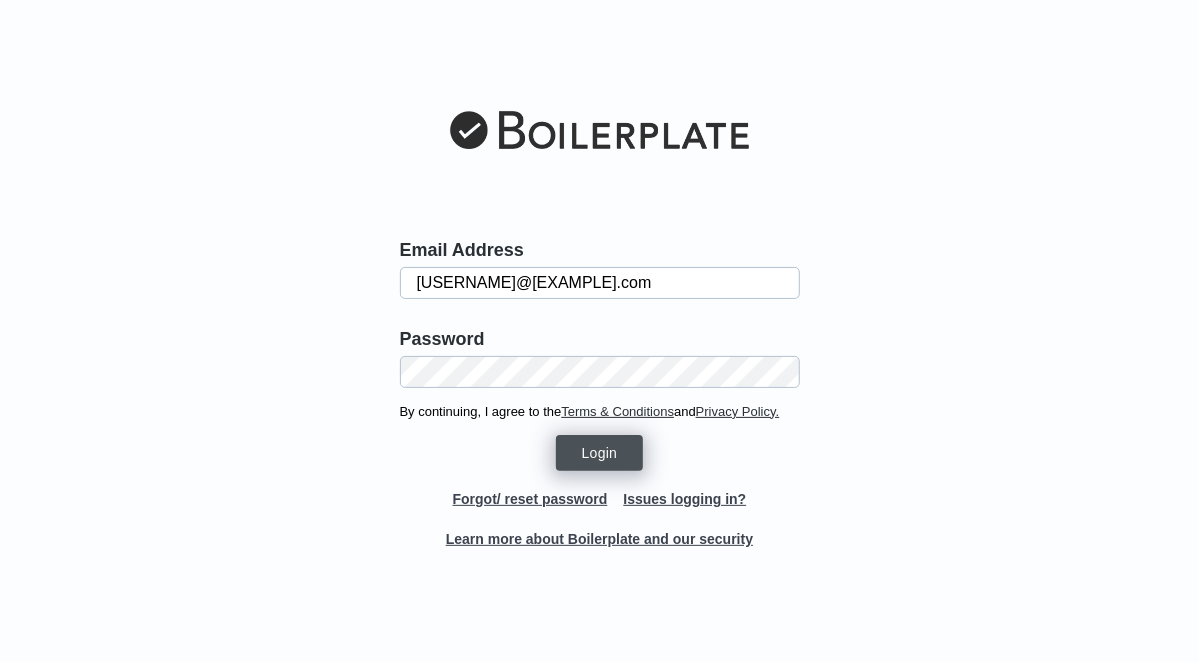 click on "Login" at bounding box center (600, 453) 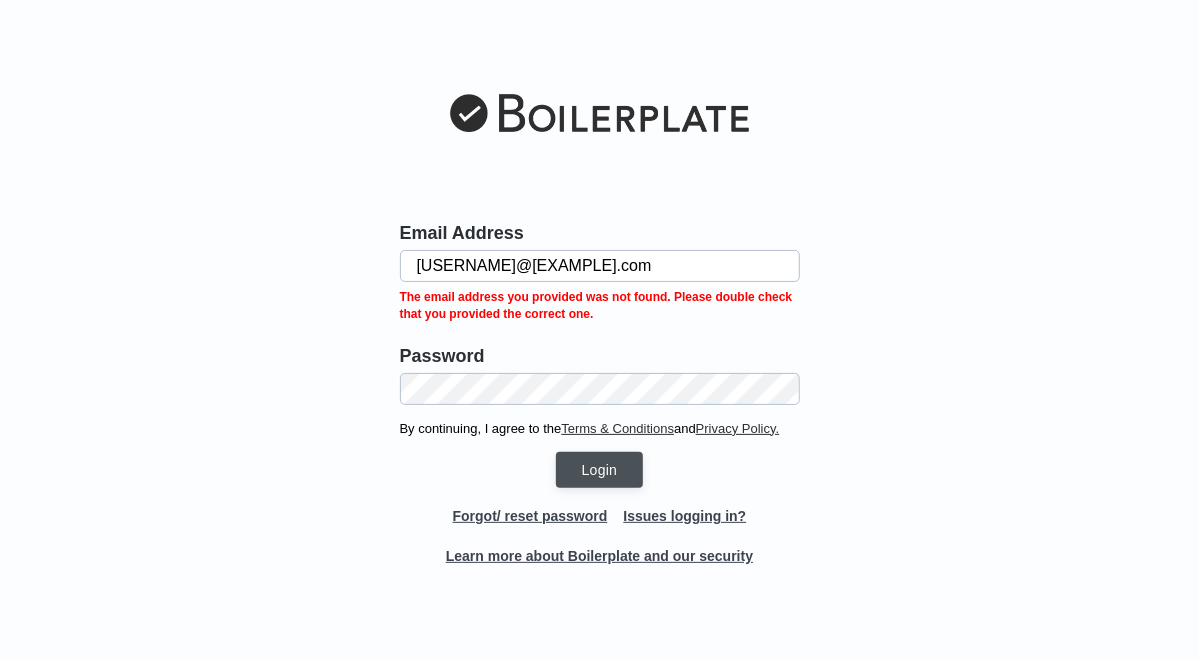 click on "Issues logging in?" at bounding box center (684, 508) 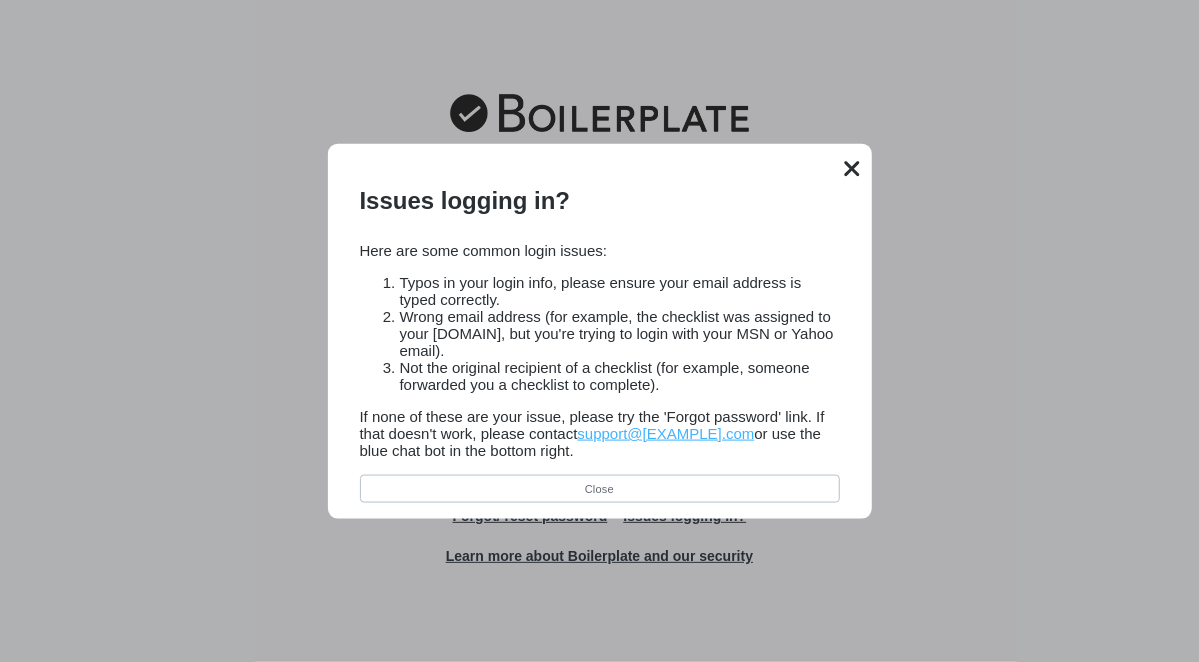 click at bounding box center (851, 168) 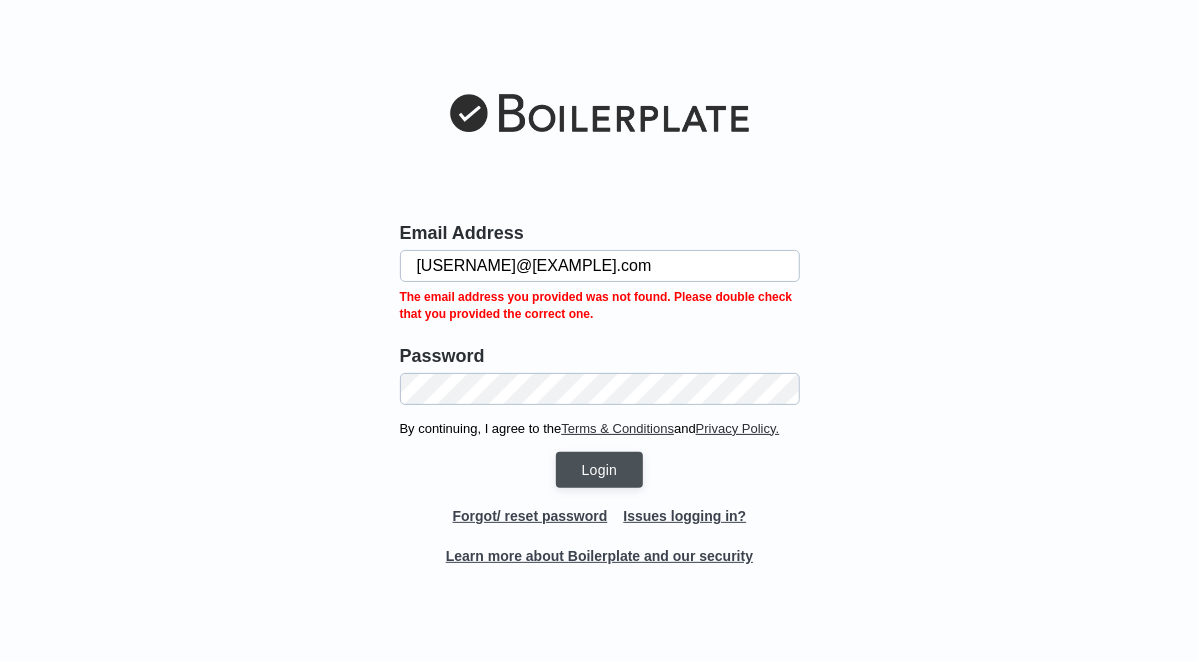 click on "Forgot/ reset password" at bounding box center (530, 516) 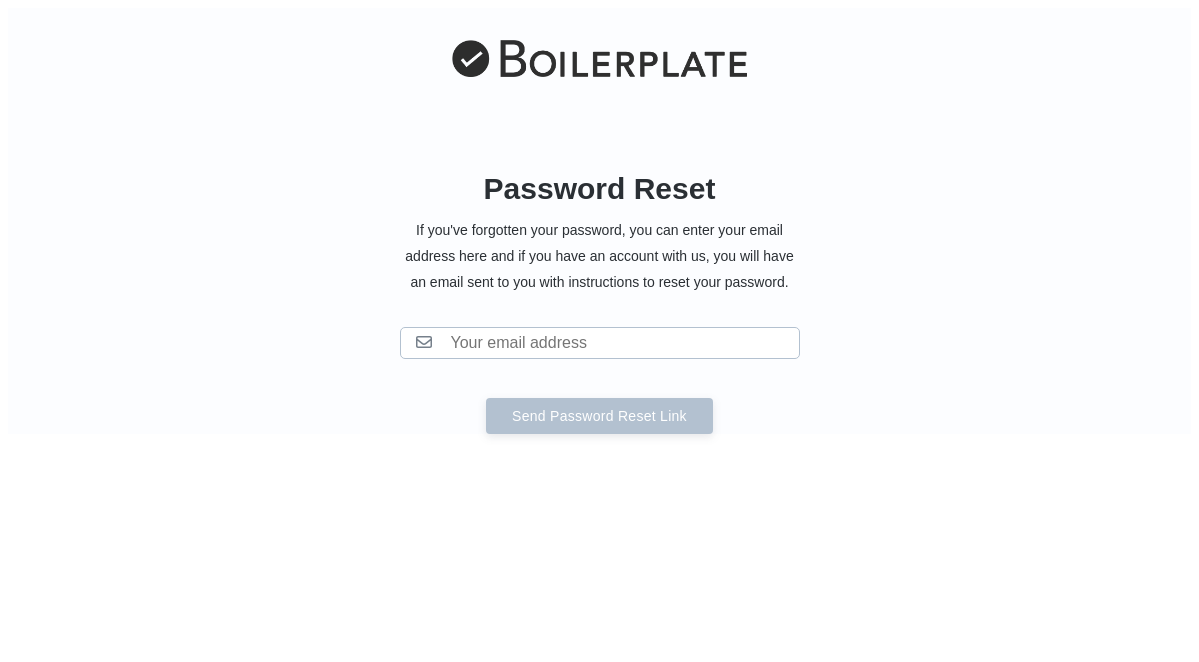 scroll, scrollTop: 0, scrollLeft: 0, axis: both 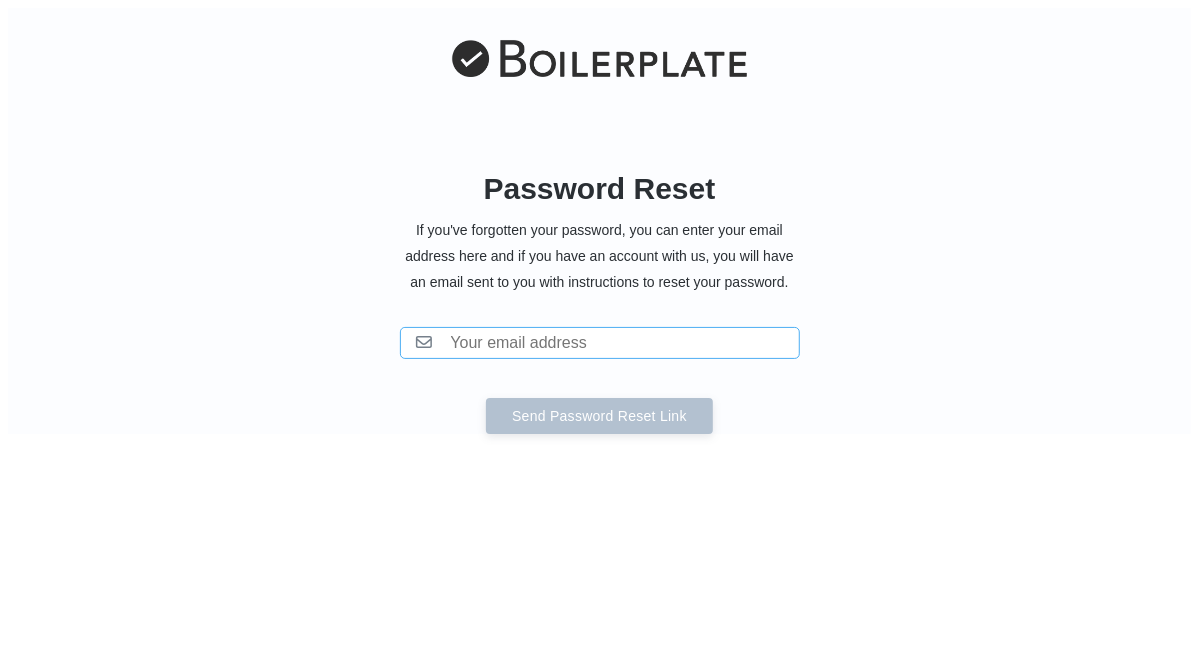 click at bounding box center [600, 343] 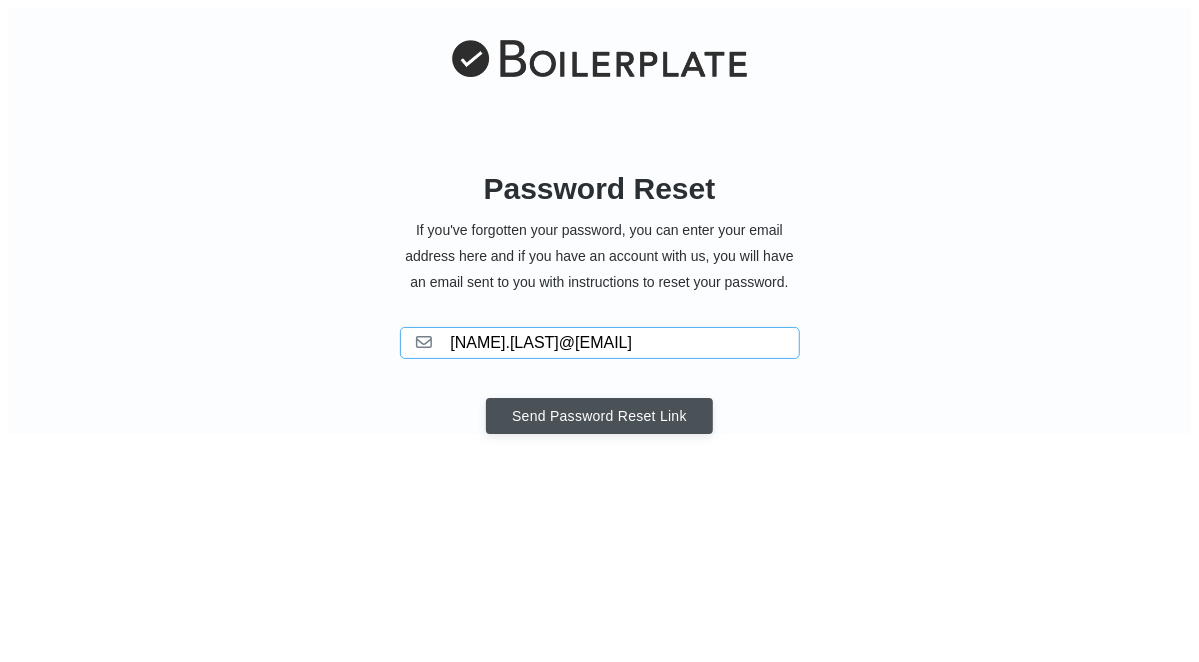 type on "[FIRST].[EMAIL]" 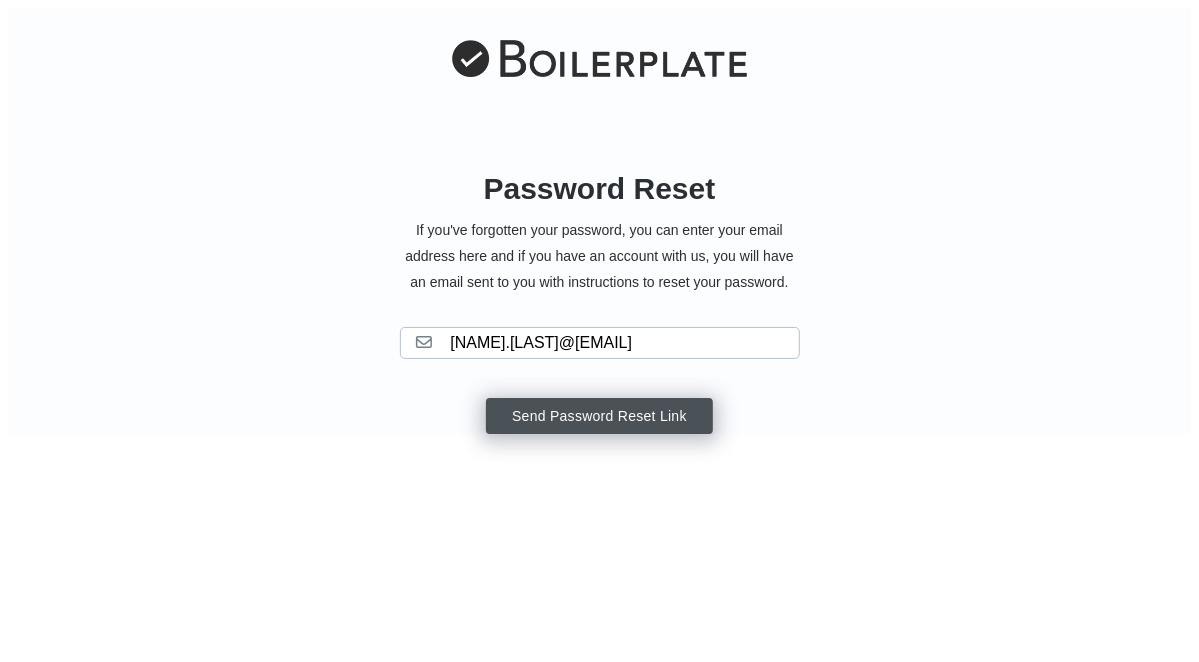 click on "Send Password Reset Link" at bounding box center (599, 416) 